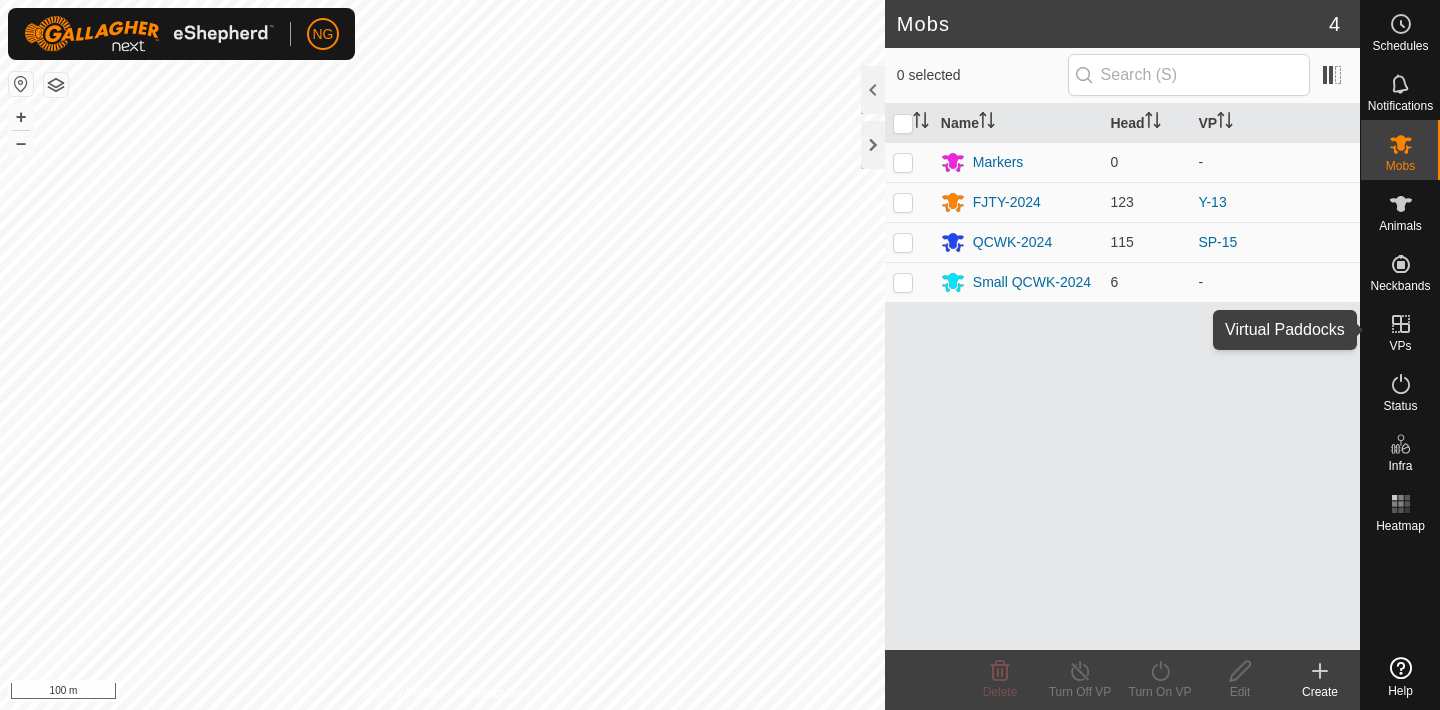 scroll, scrollTop: 0, scrollLeft: 0, axis: both 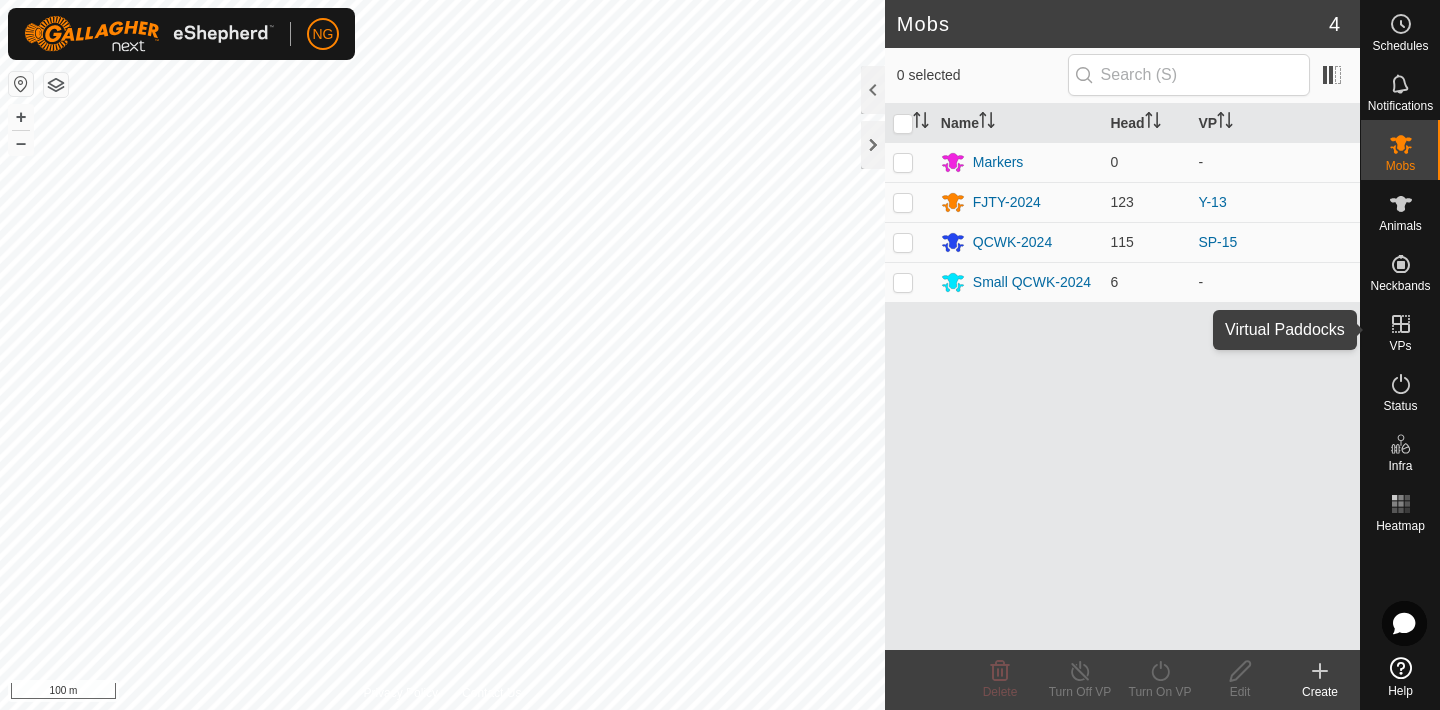 click 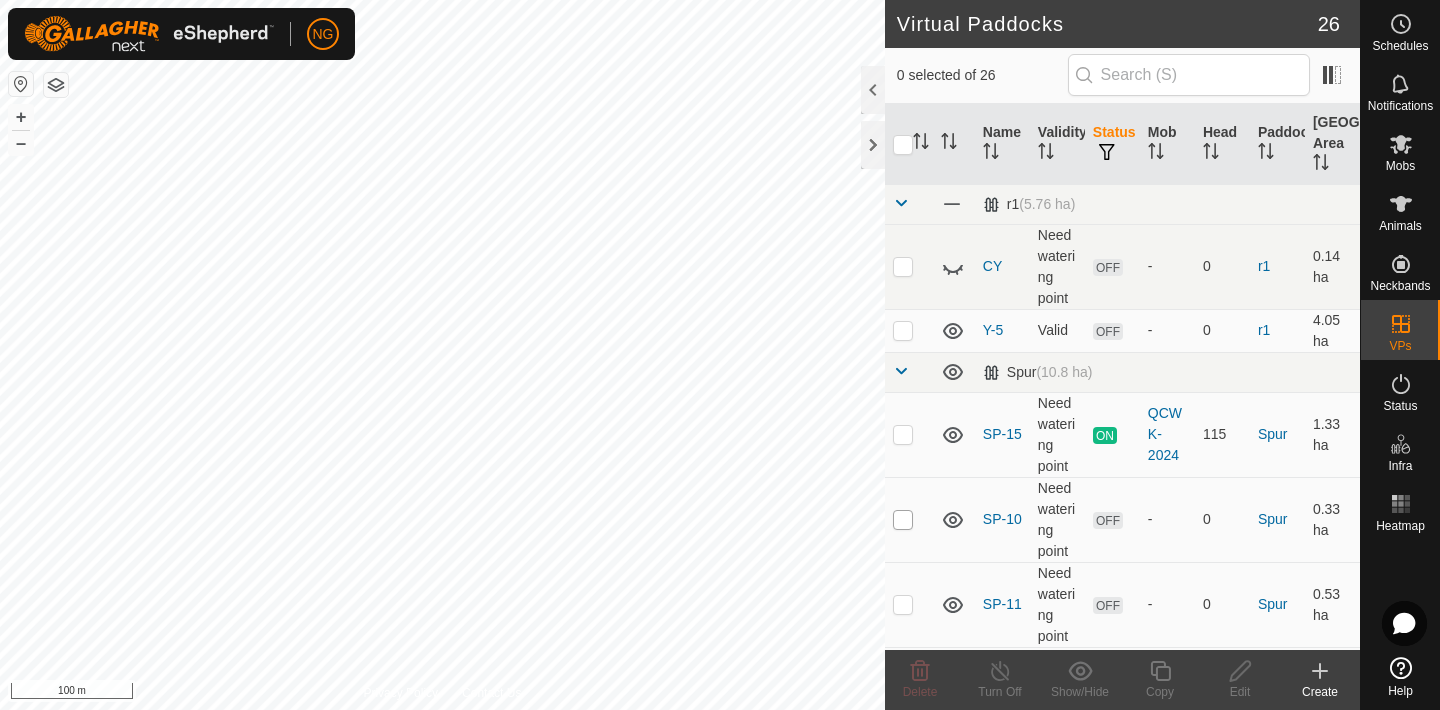click at bounding box center (903, 520) 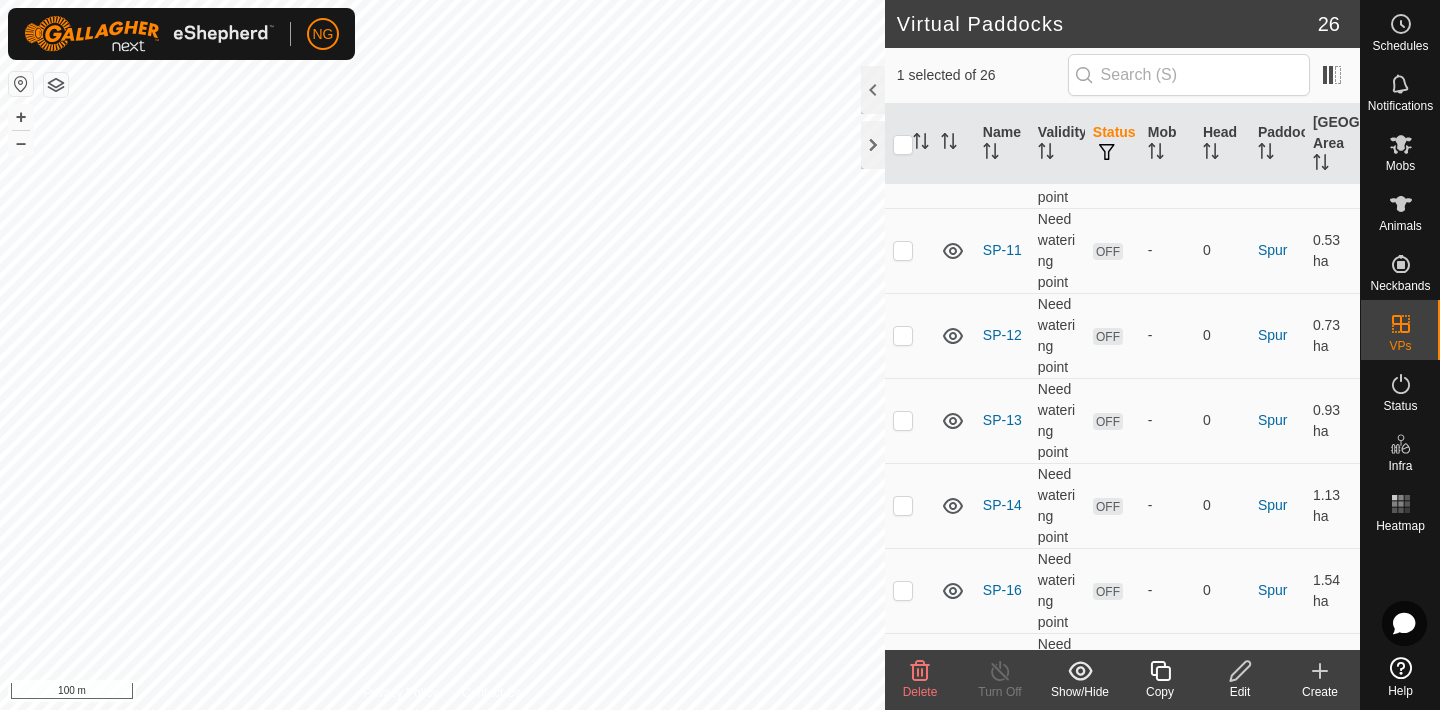 scroll, scrollTop: 358, scrollLeft: 0, axis: vertical 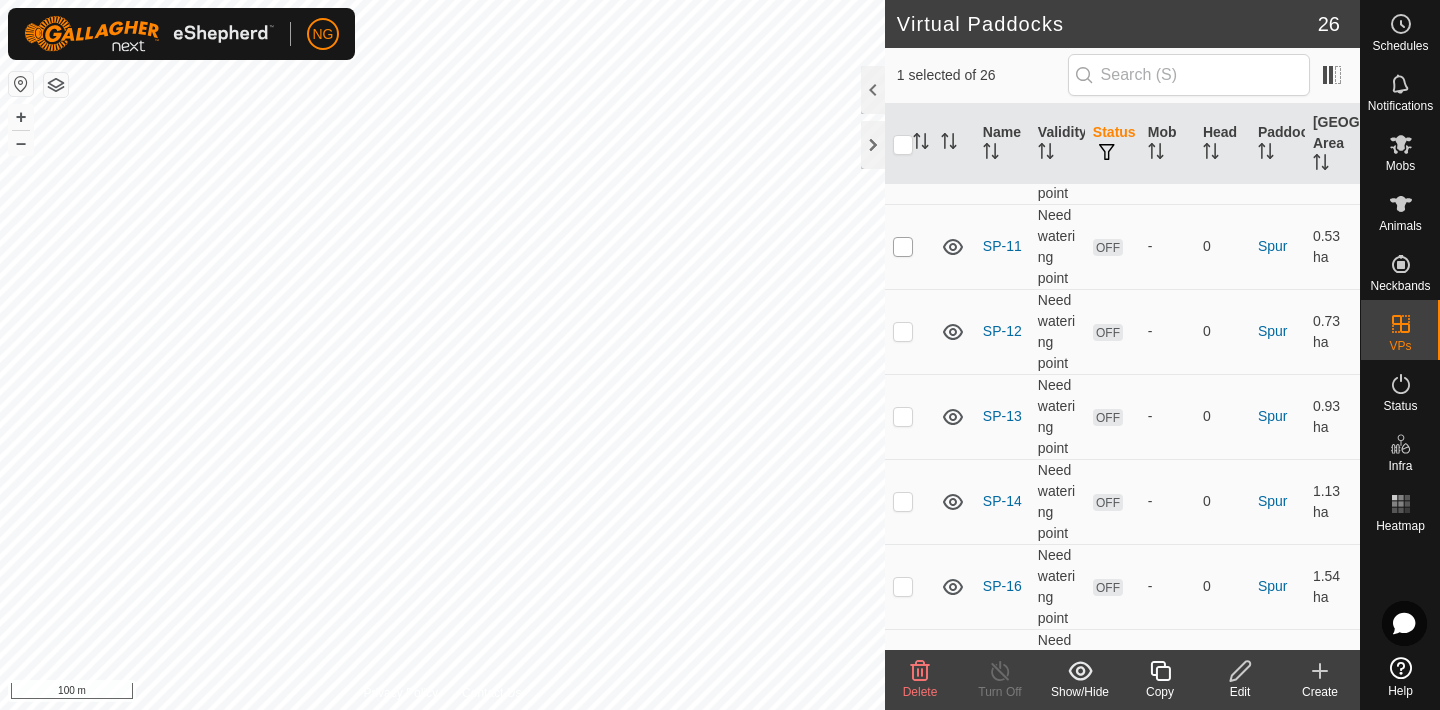click at bounding box center [903, 247] 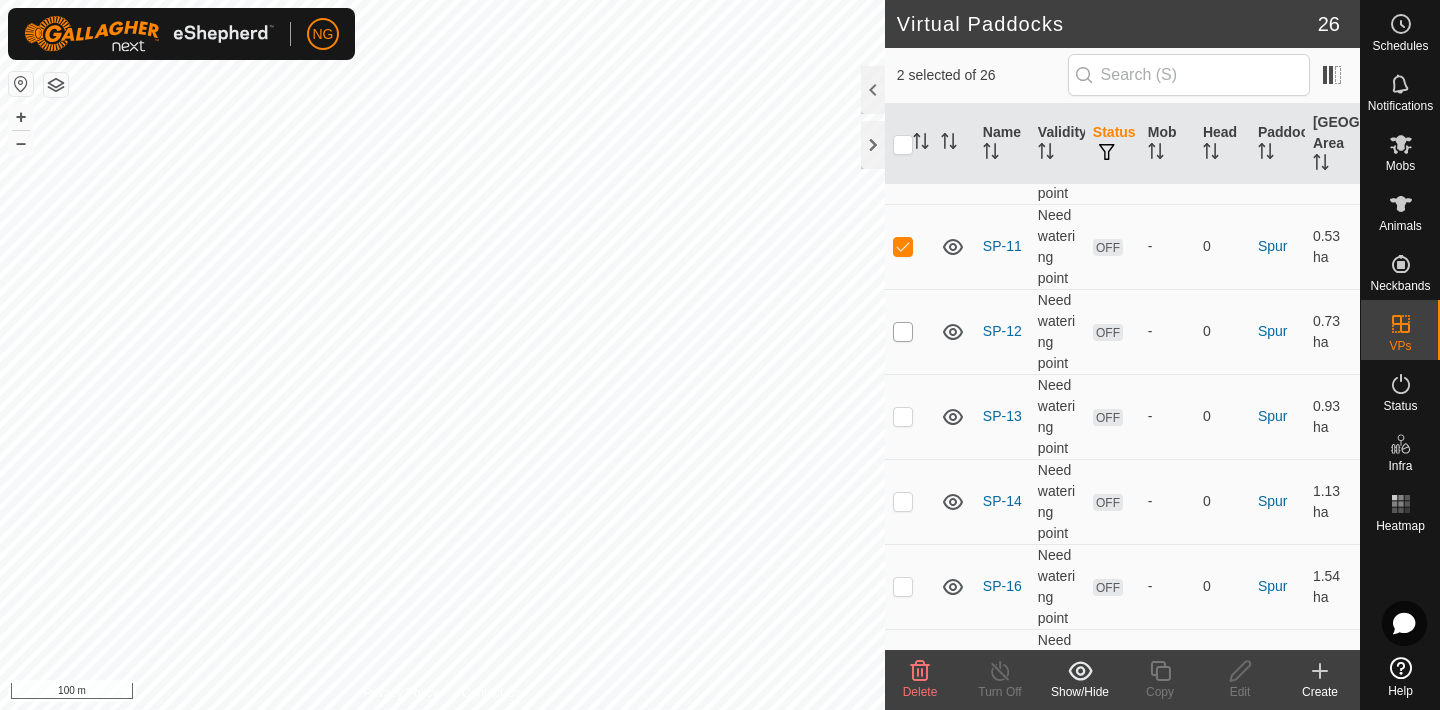 click at bounding box center [903, 332] 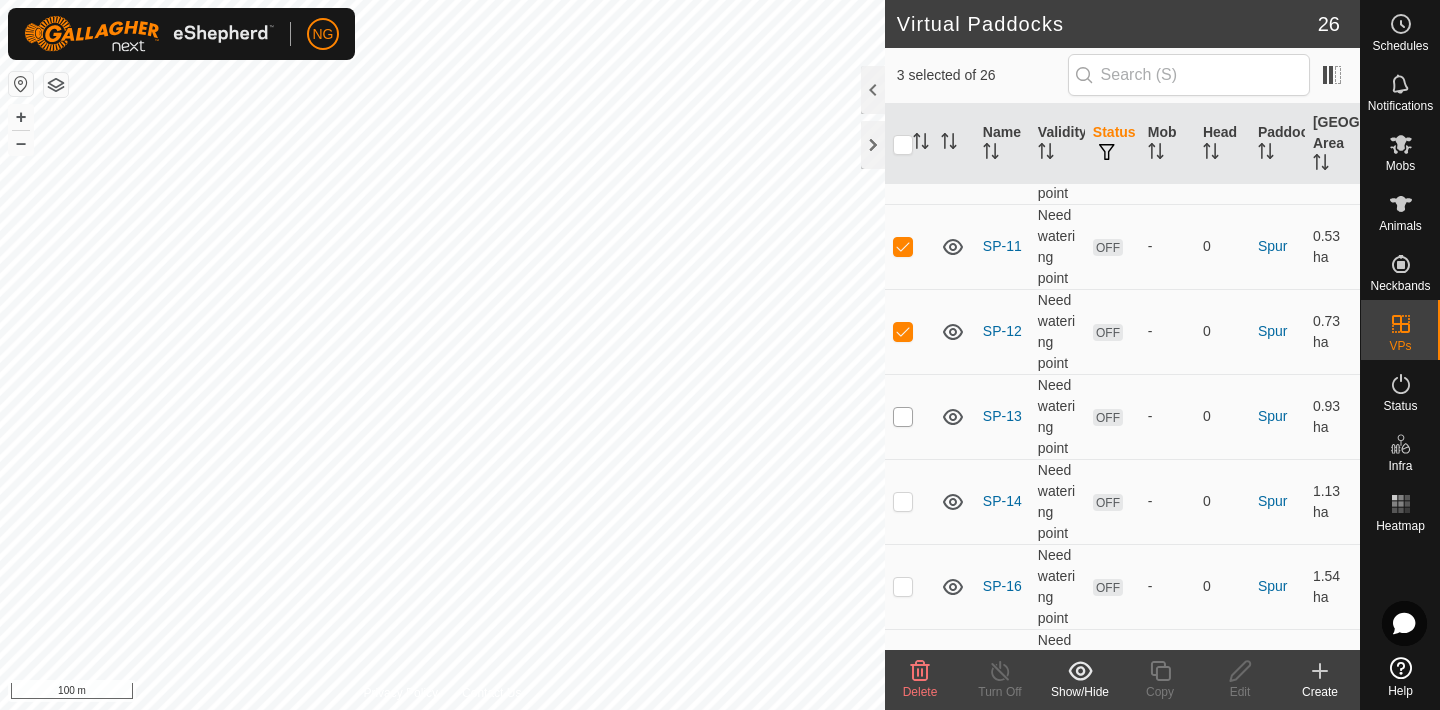 click at bounding box center [903, 417] 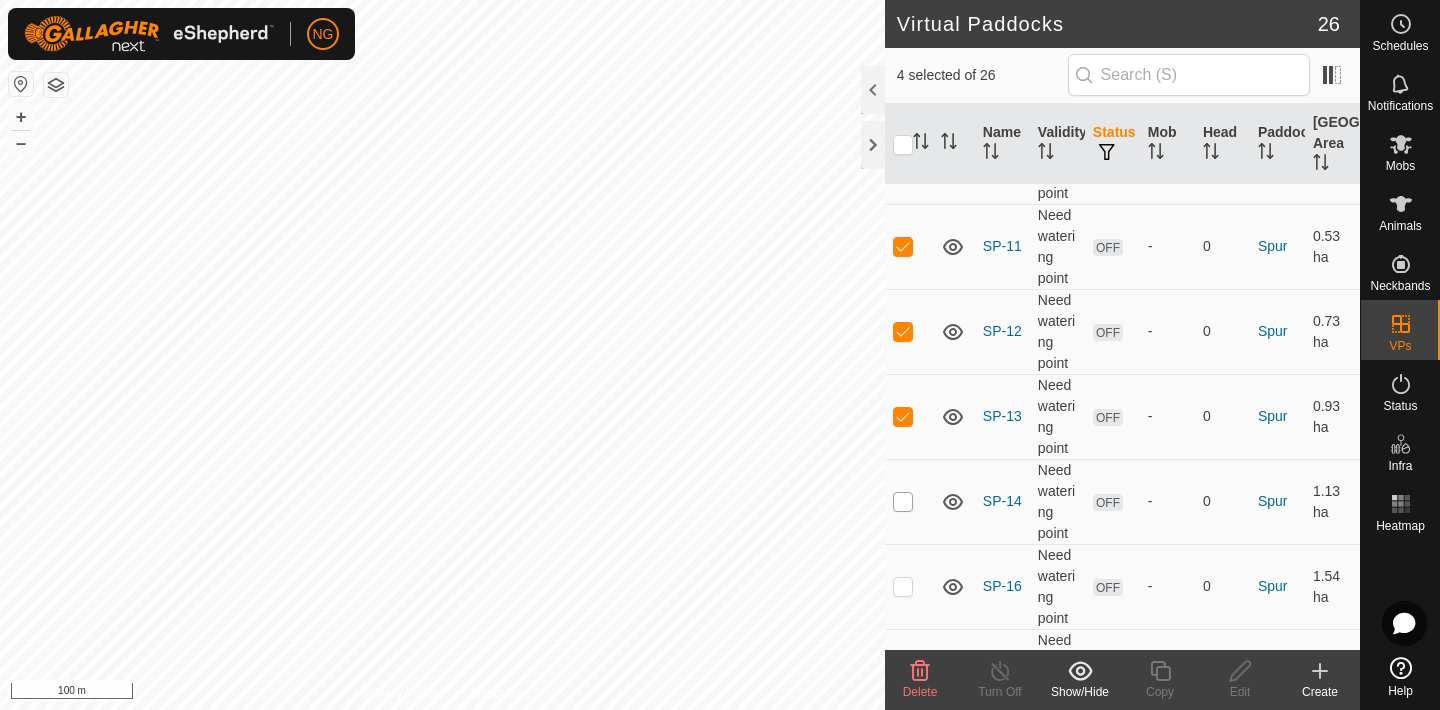 click at bounding box center (903, 502) 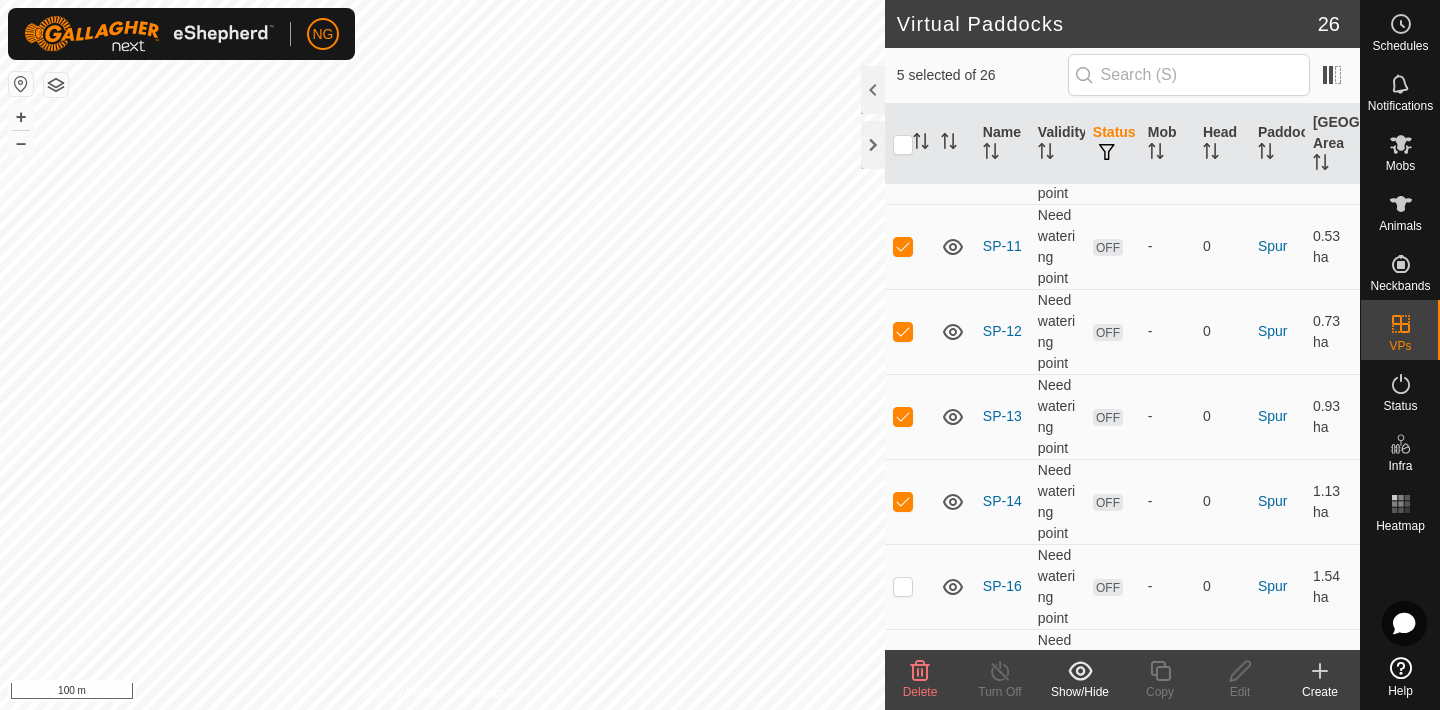 click 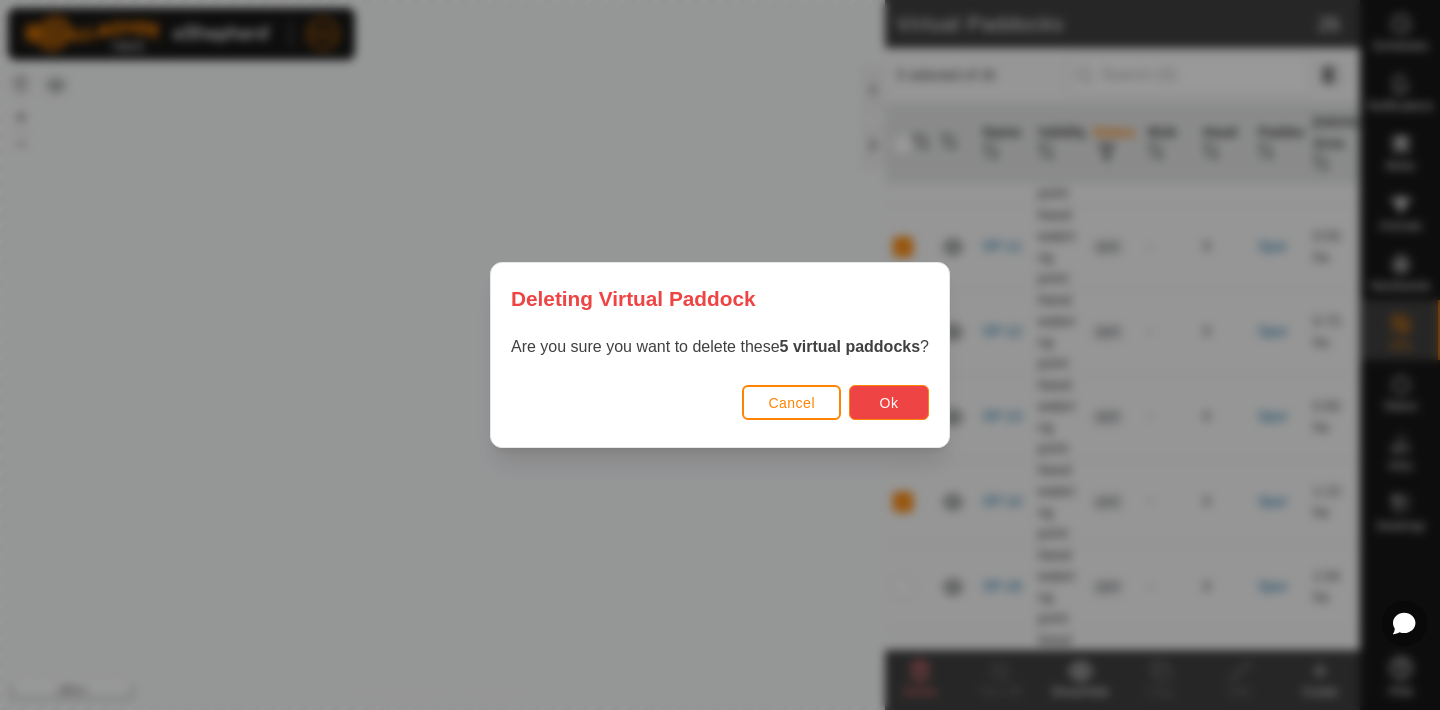 click on "Ok" at bounding box center (889, 403) 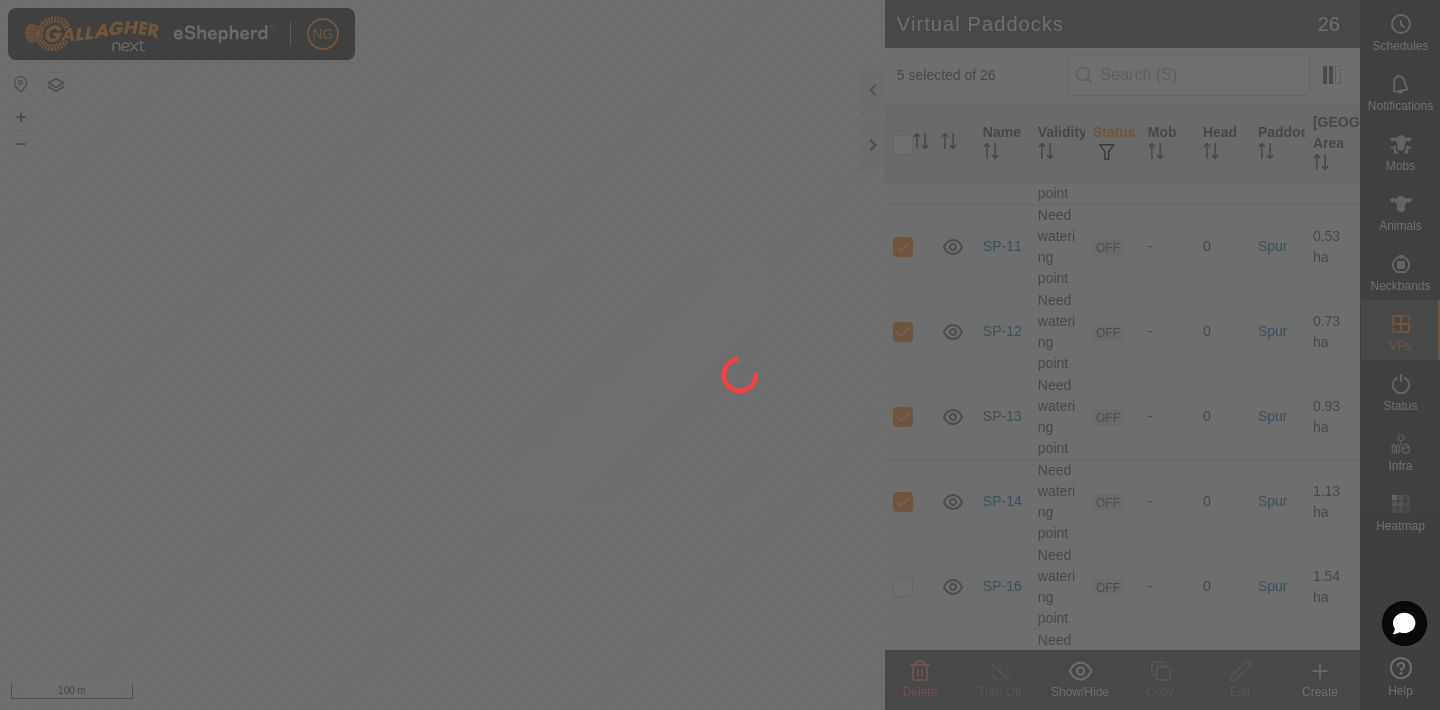checkbox on "false" 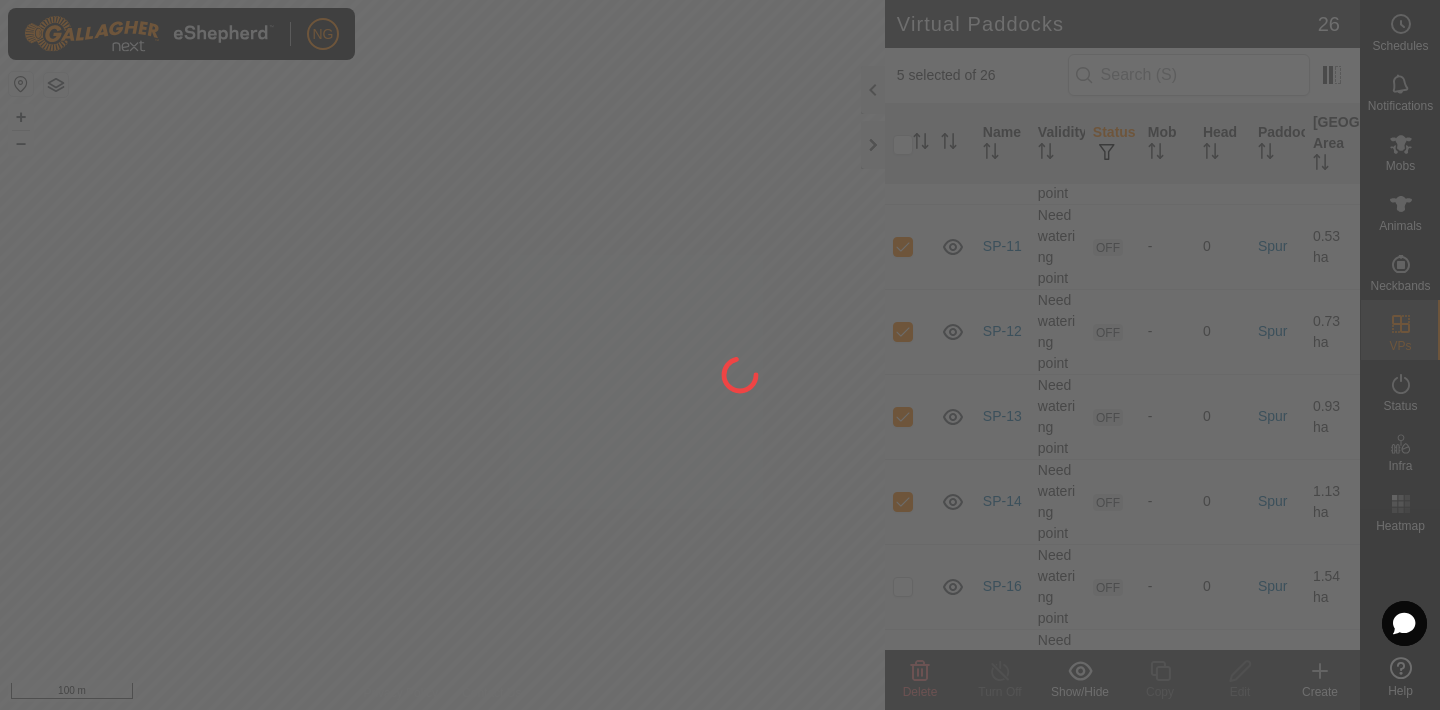 checkbox on "false" 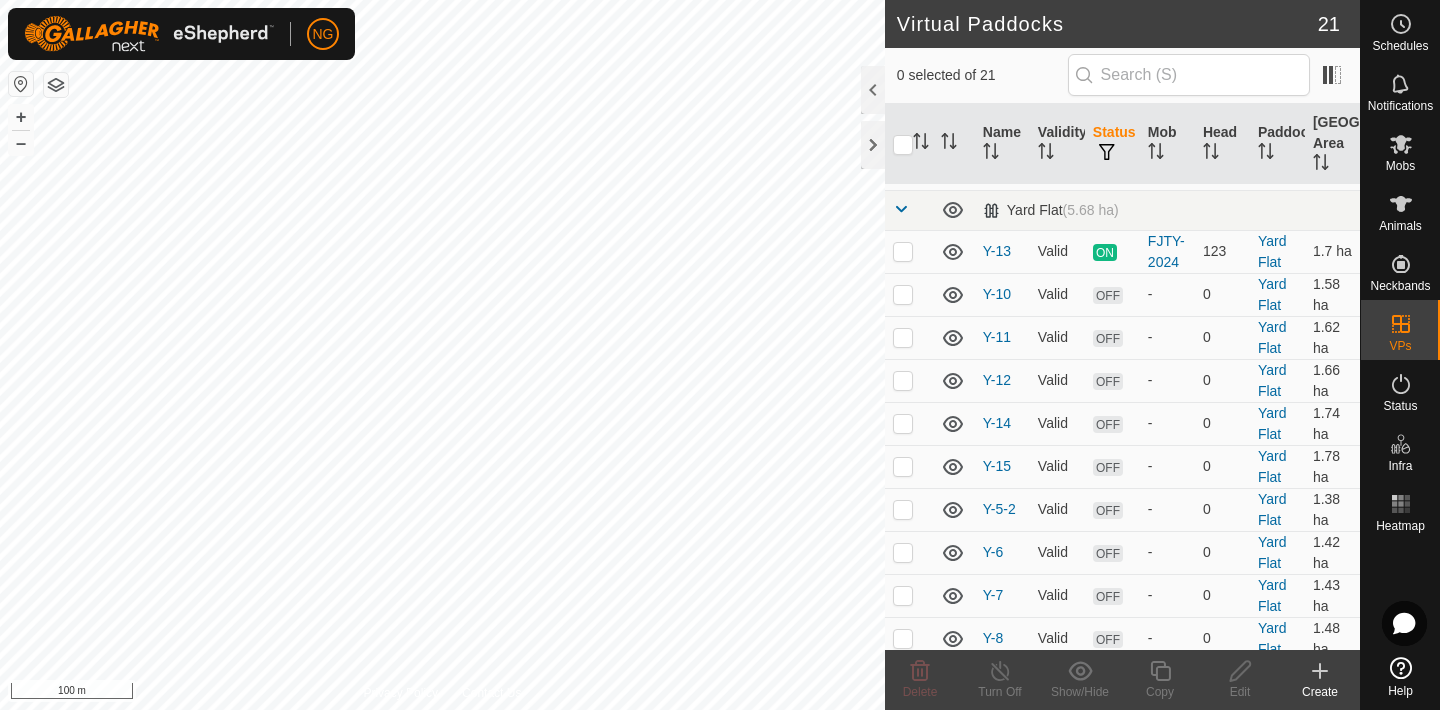 scroll, scrollTop: 802, scrollLeft: 0, axis: vertical 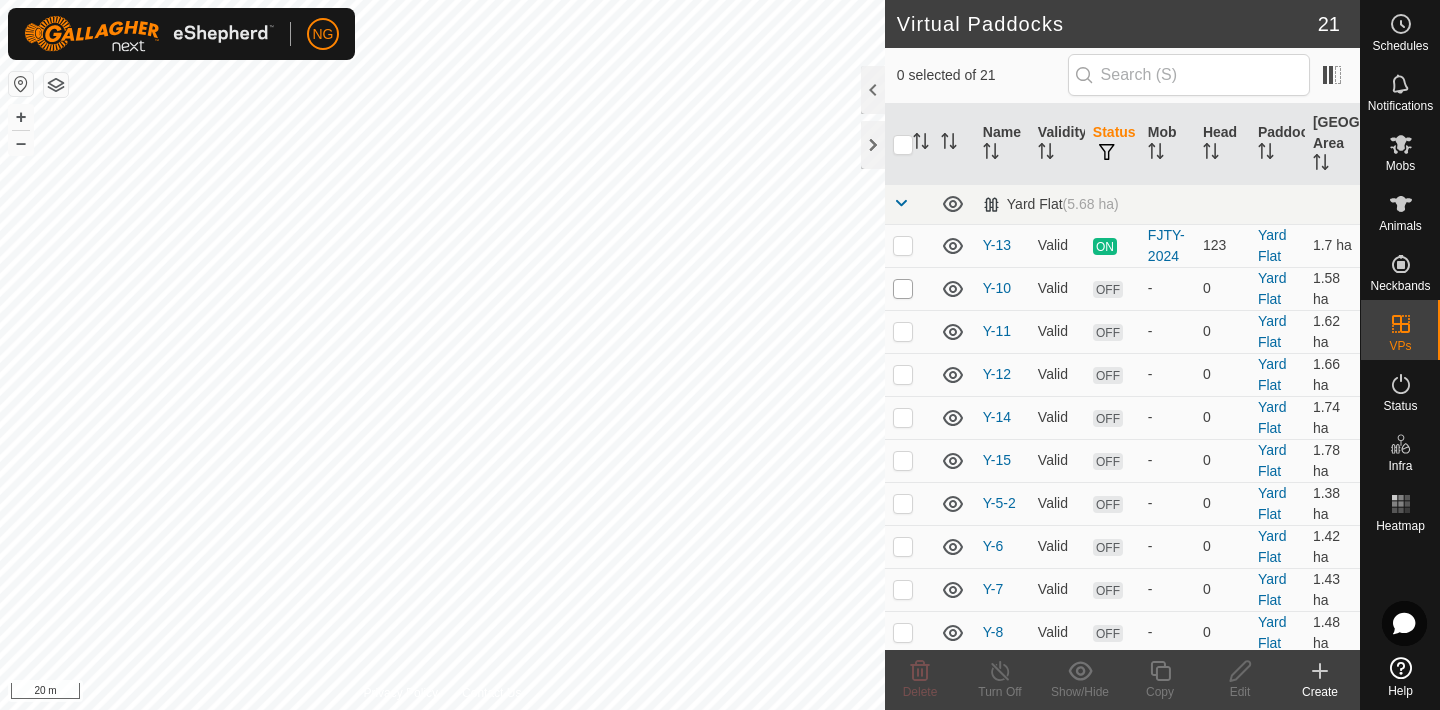 click at bounding box center [903, 289] 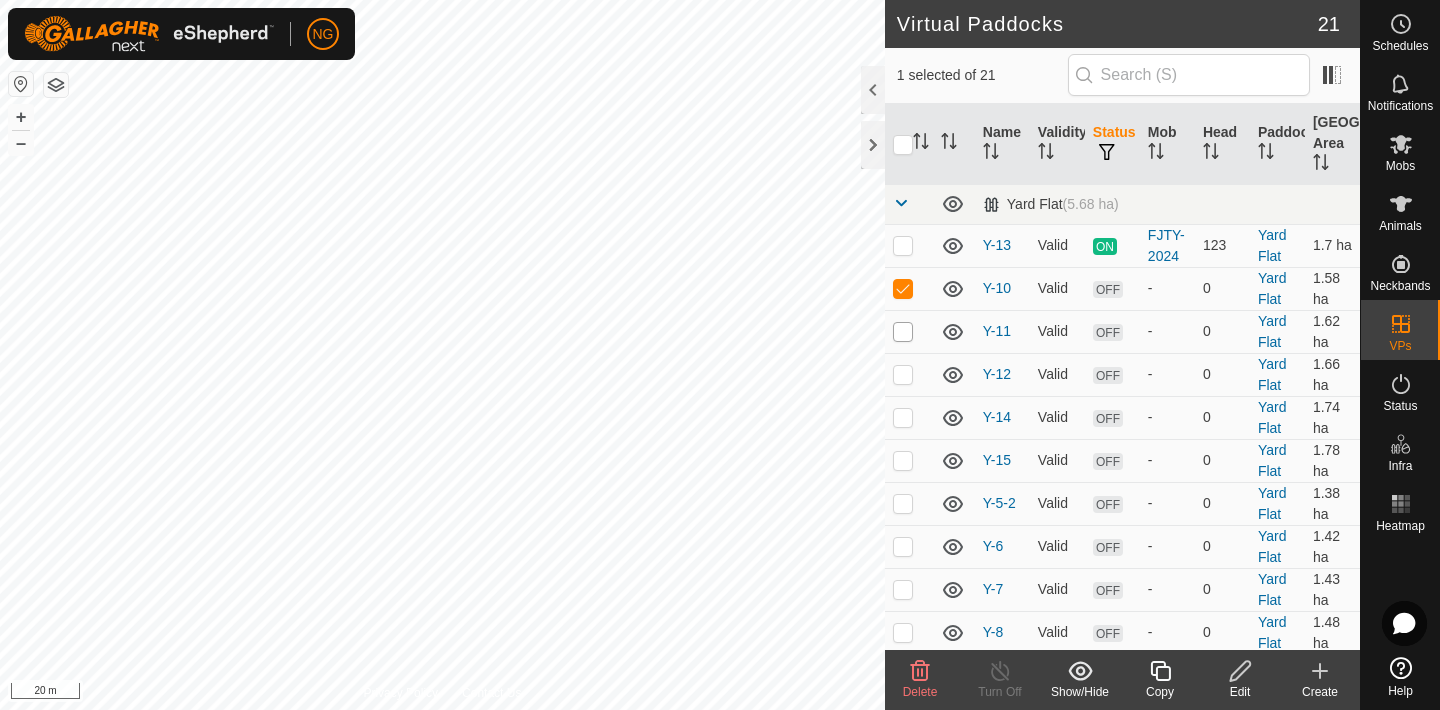click at bounding box center (903, 332) 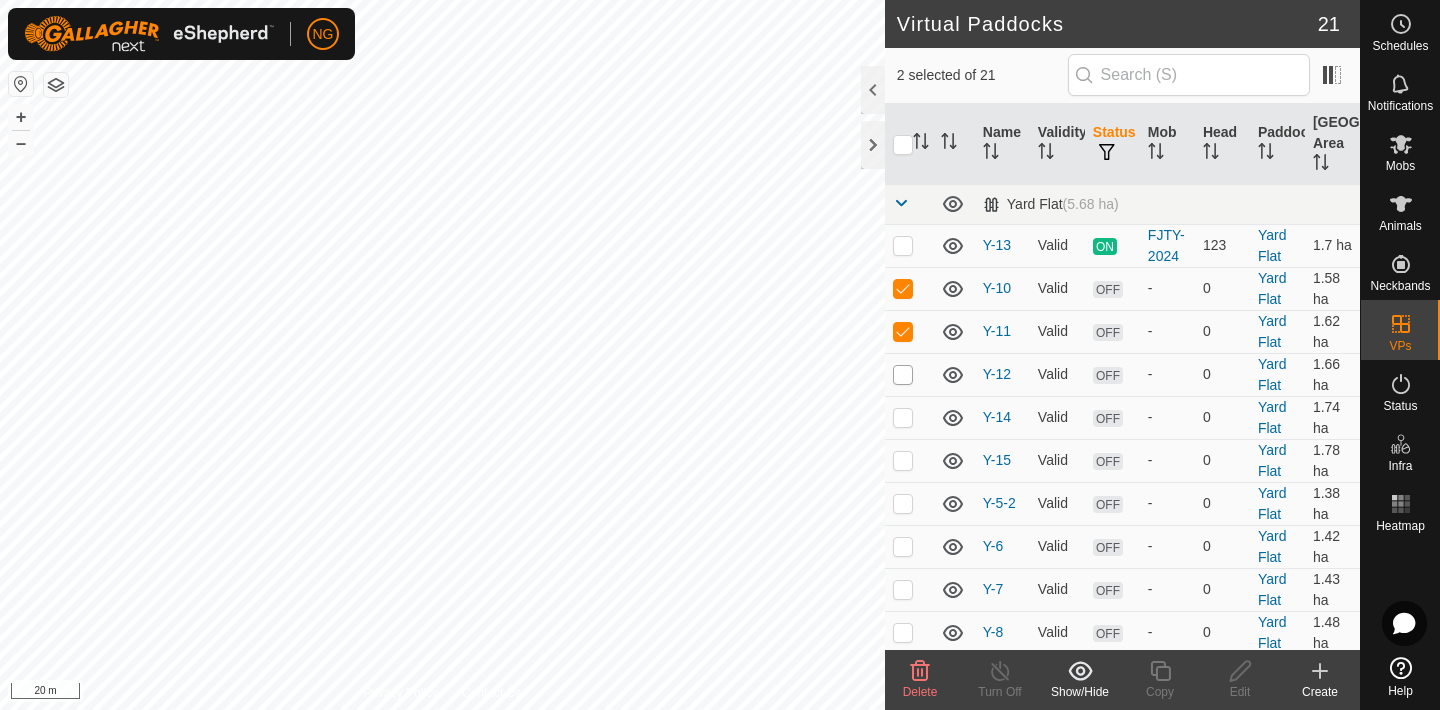 click at bounding box center (903, 375) 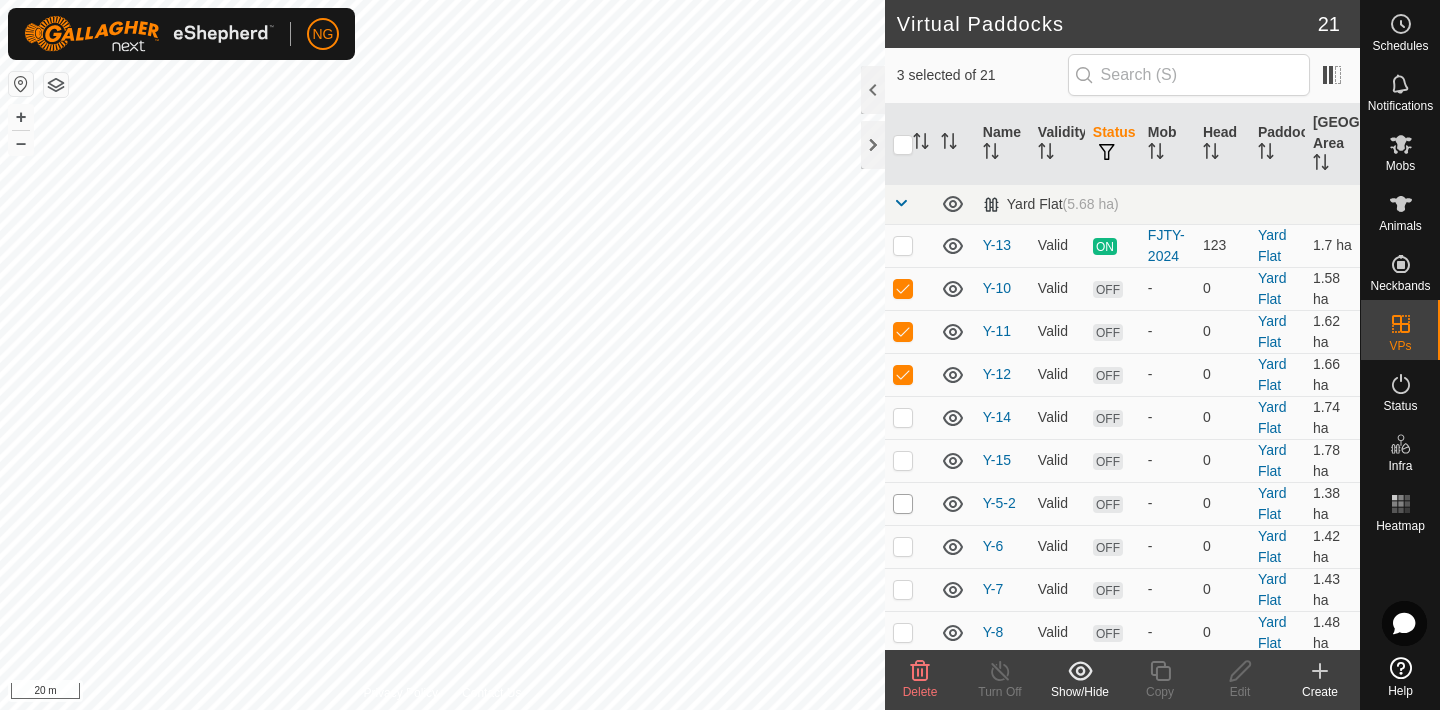 click at bounding box center [903, 504] 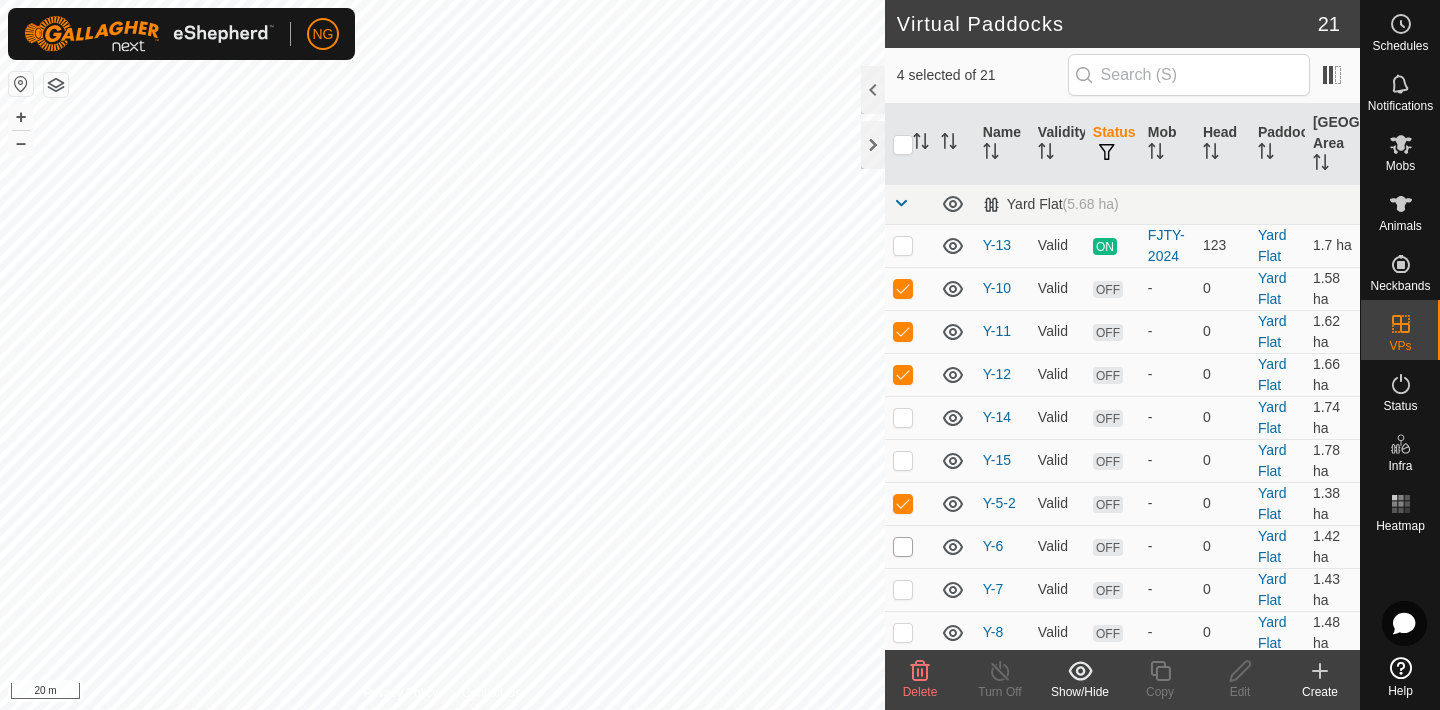 click at bounding box center [903, 547] 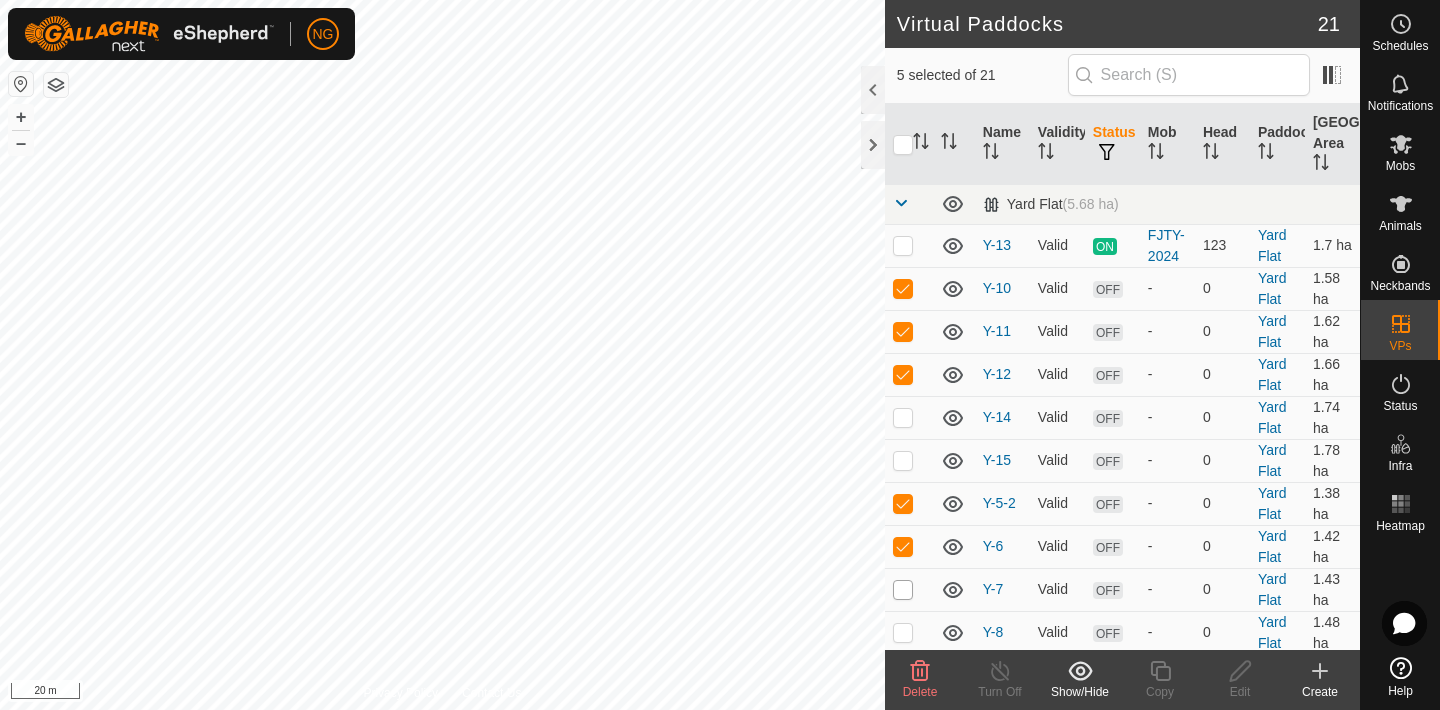 click at bounding box center [903, 590] 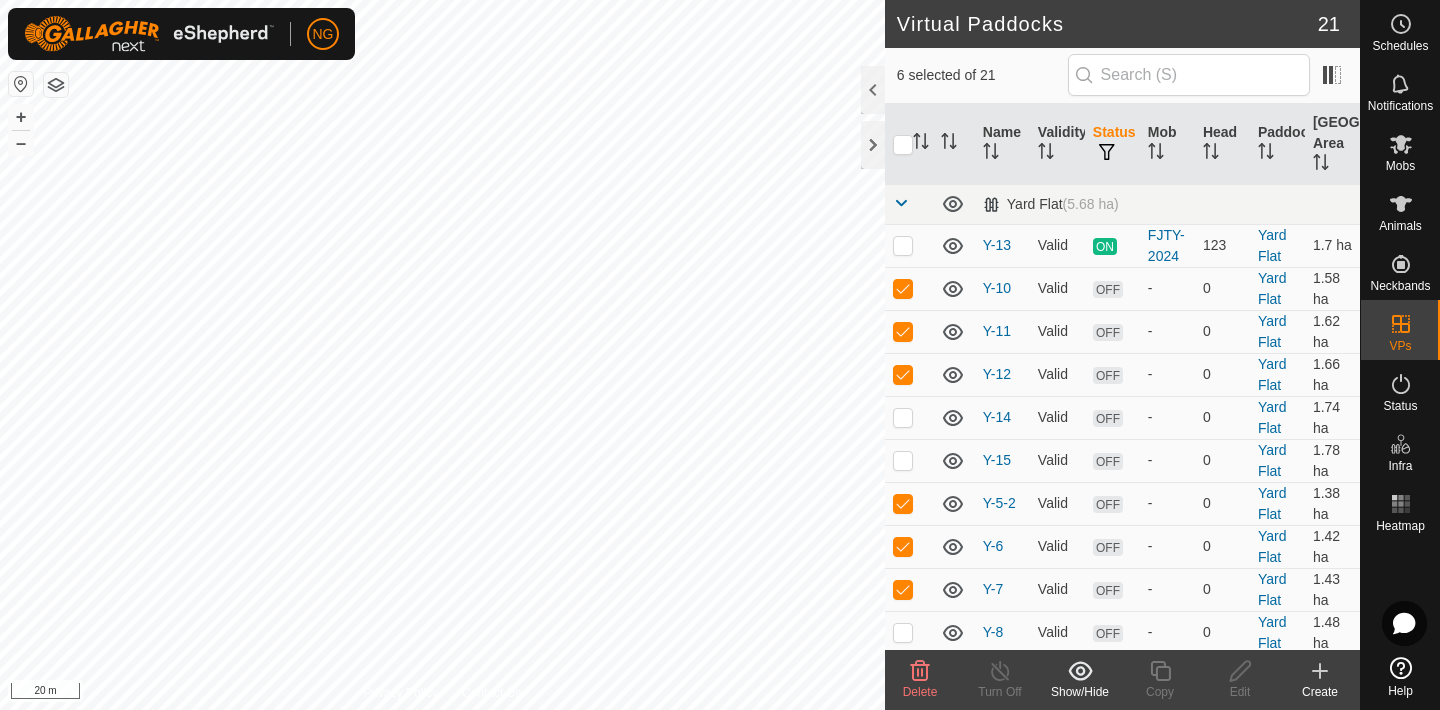 scroll, scrollTop: 849, scrollLeft: 0, axis: vertical 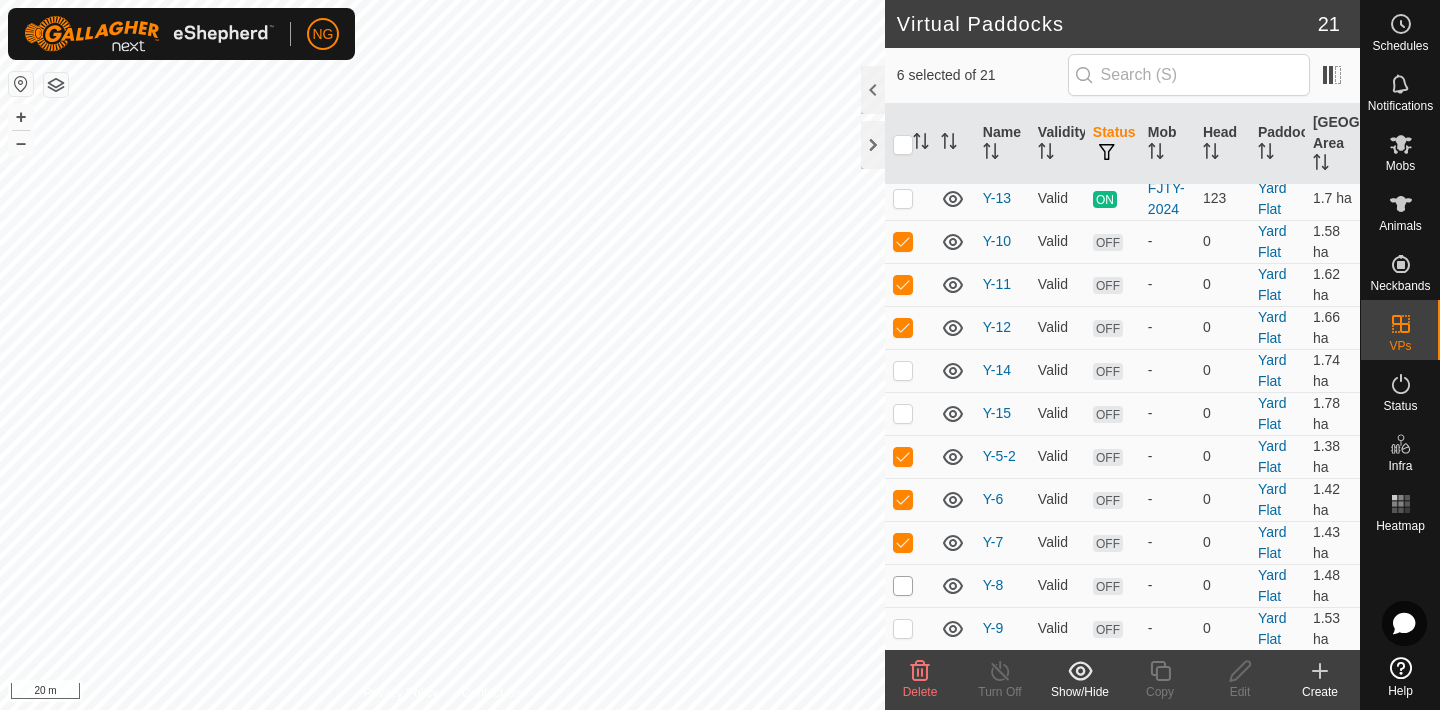 click at bounding box center (903, 586) 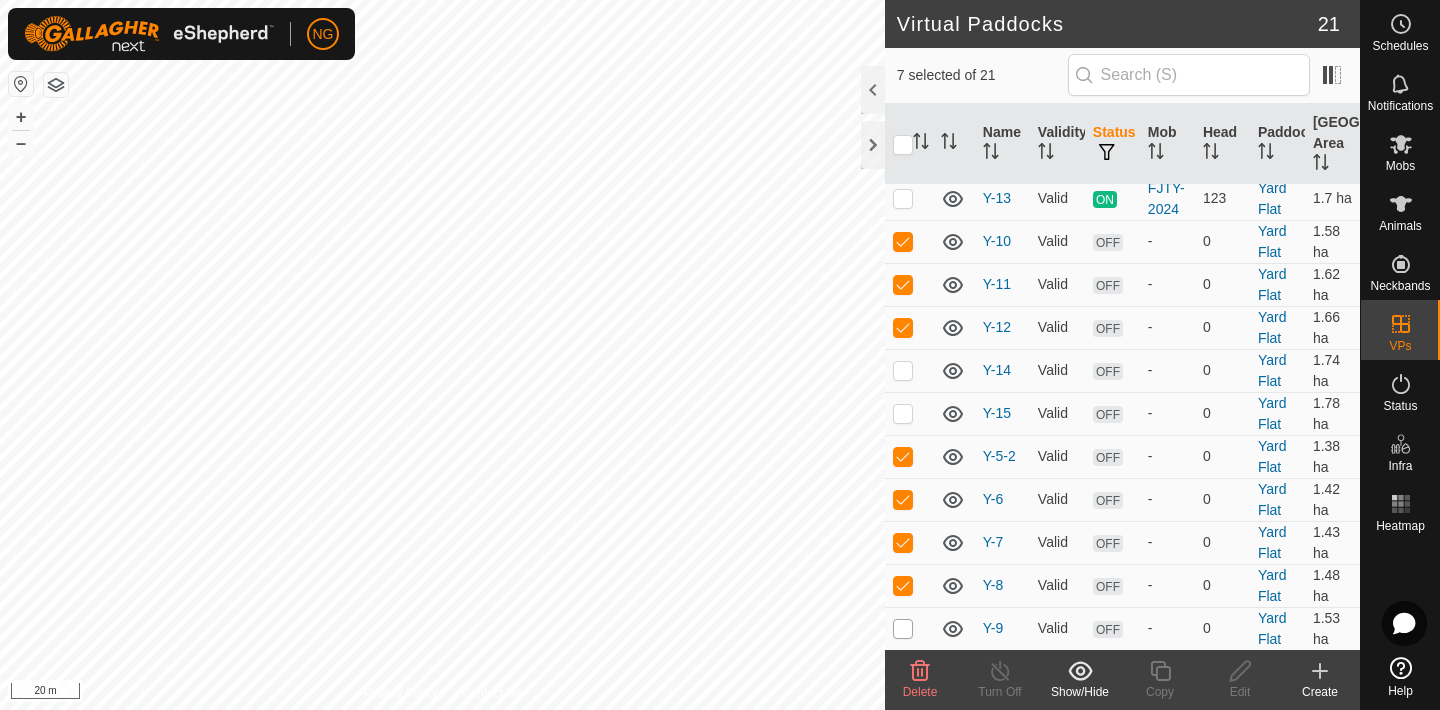 click at bounding box center (903, 629) 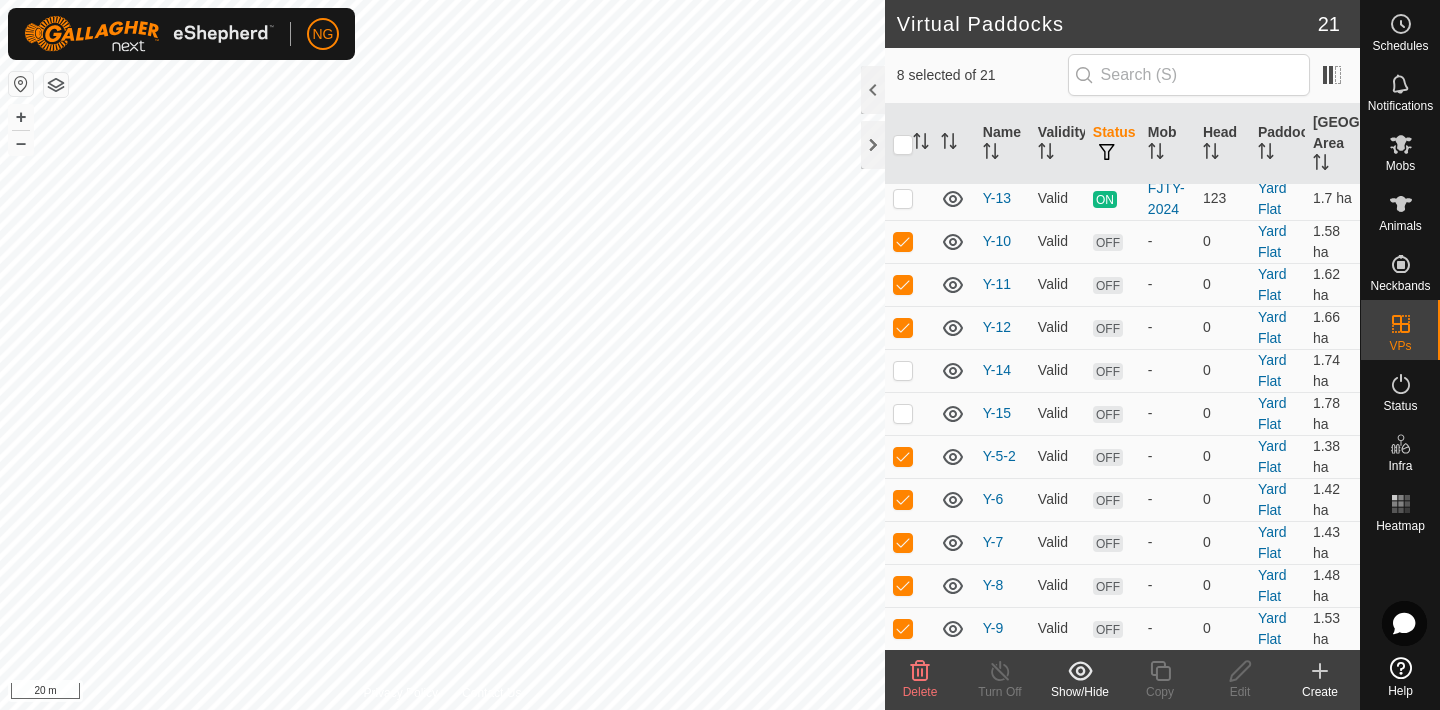 click 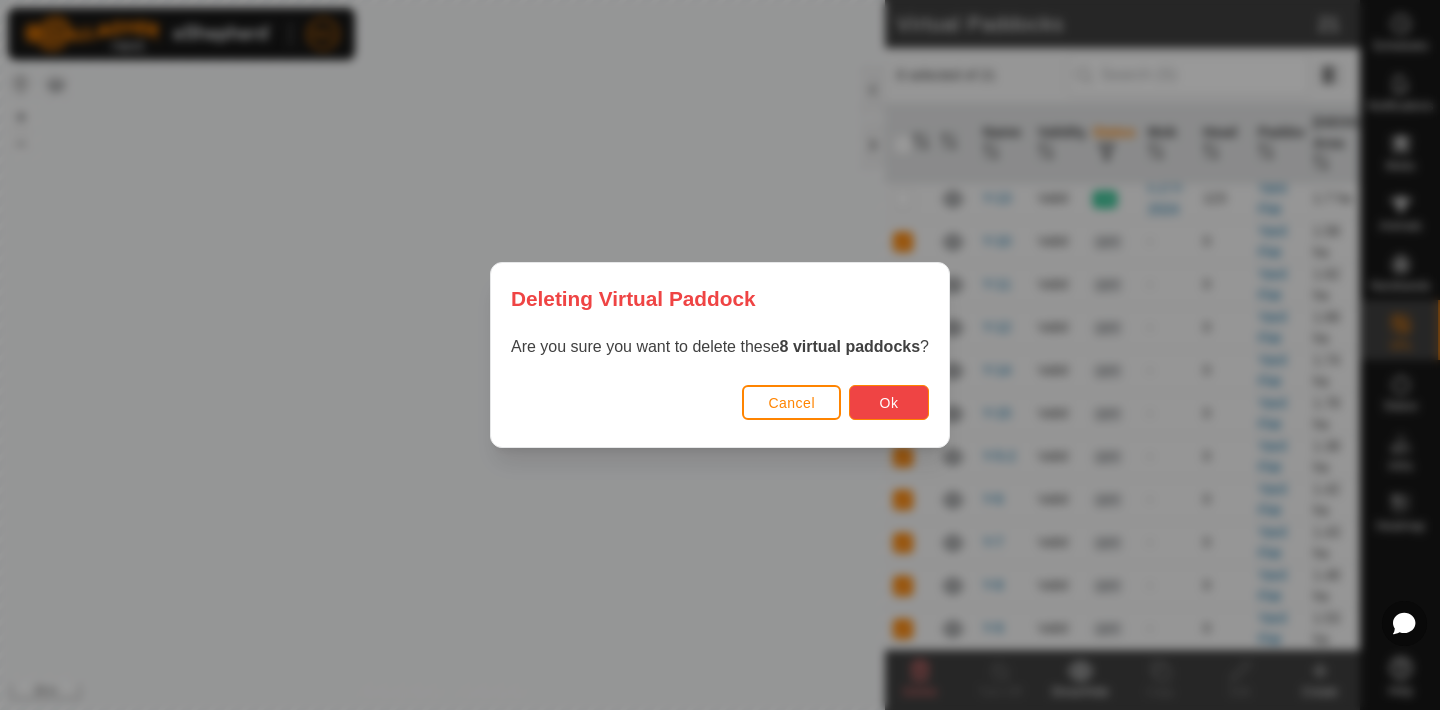 click on "Ok" at bounding box center (889, 402) 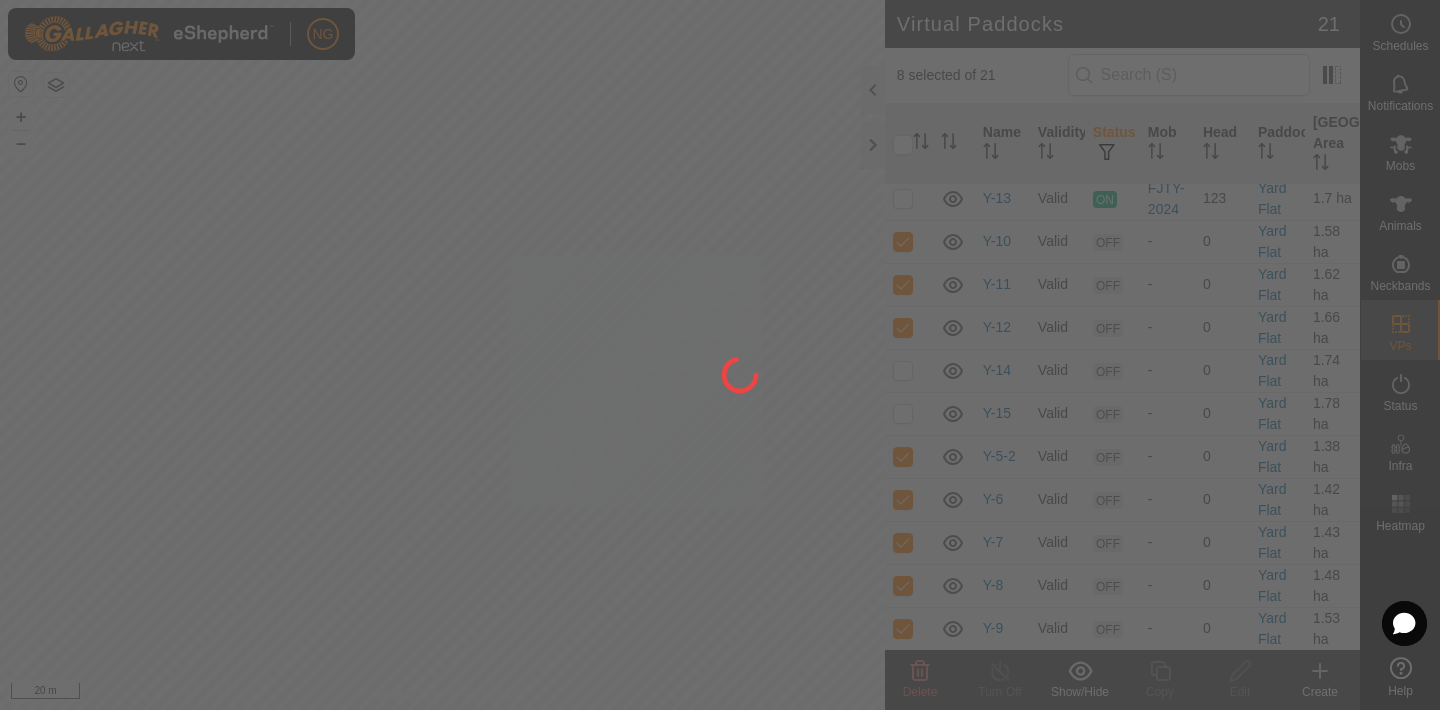 checkbox on "false" 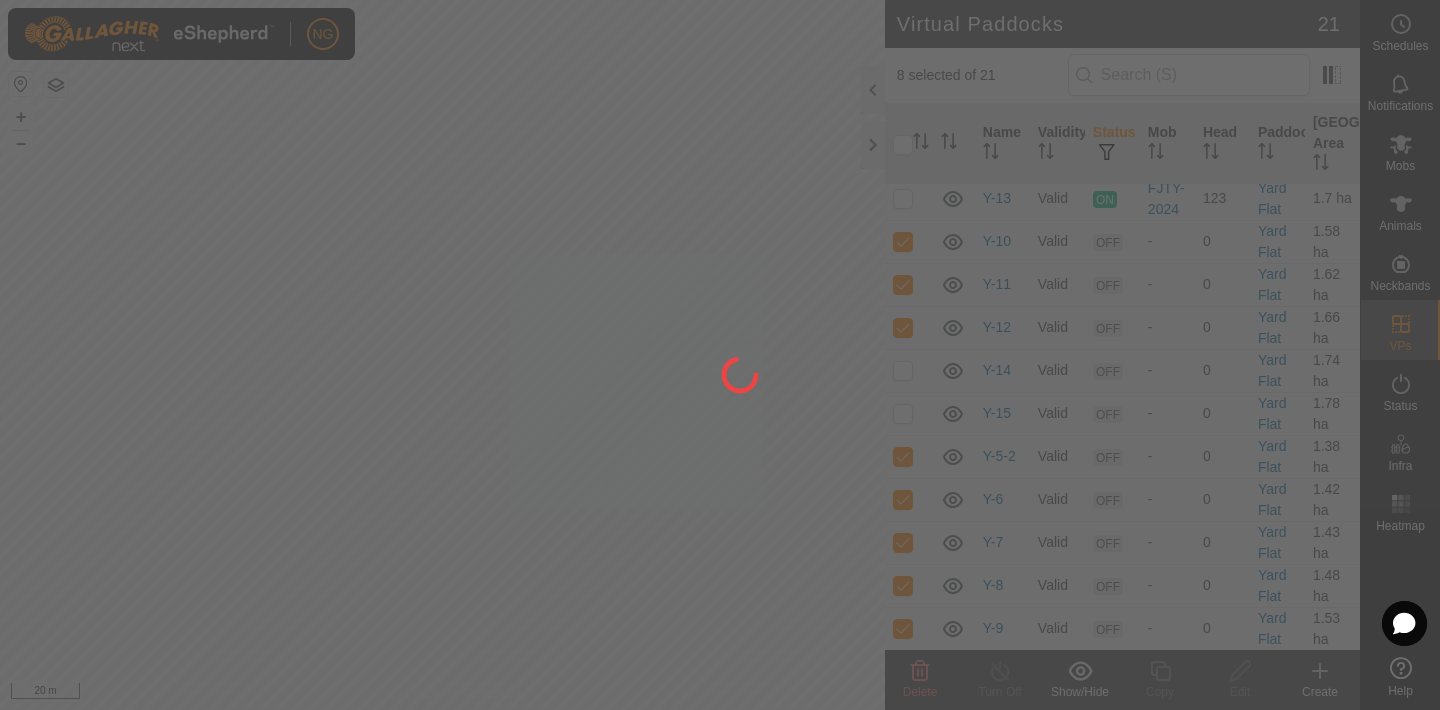 checkbox on "false" 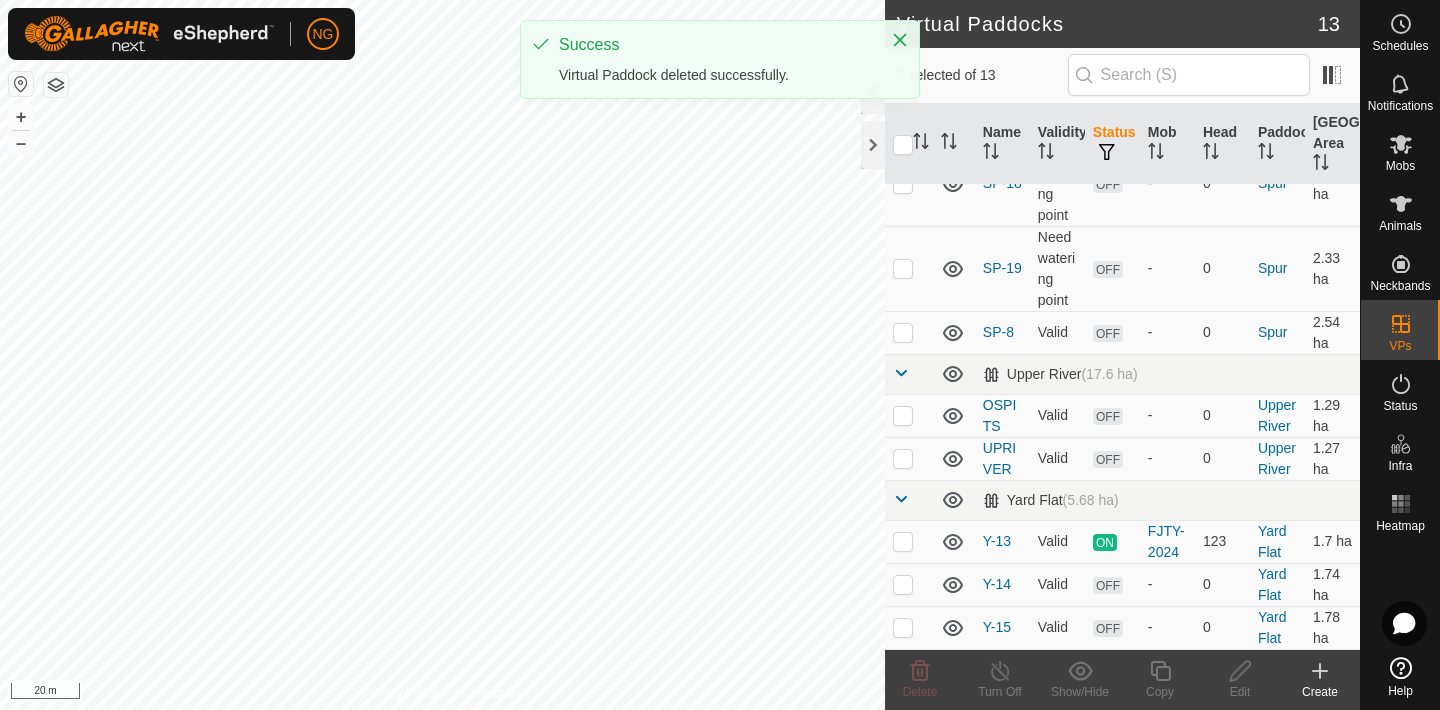 scroll, scrollTop: 0, scrollLeft: 0, axis: both 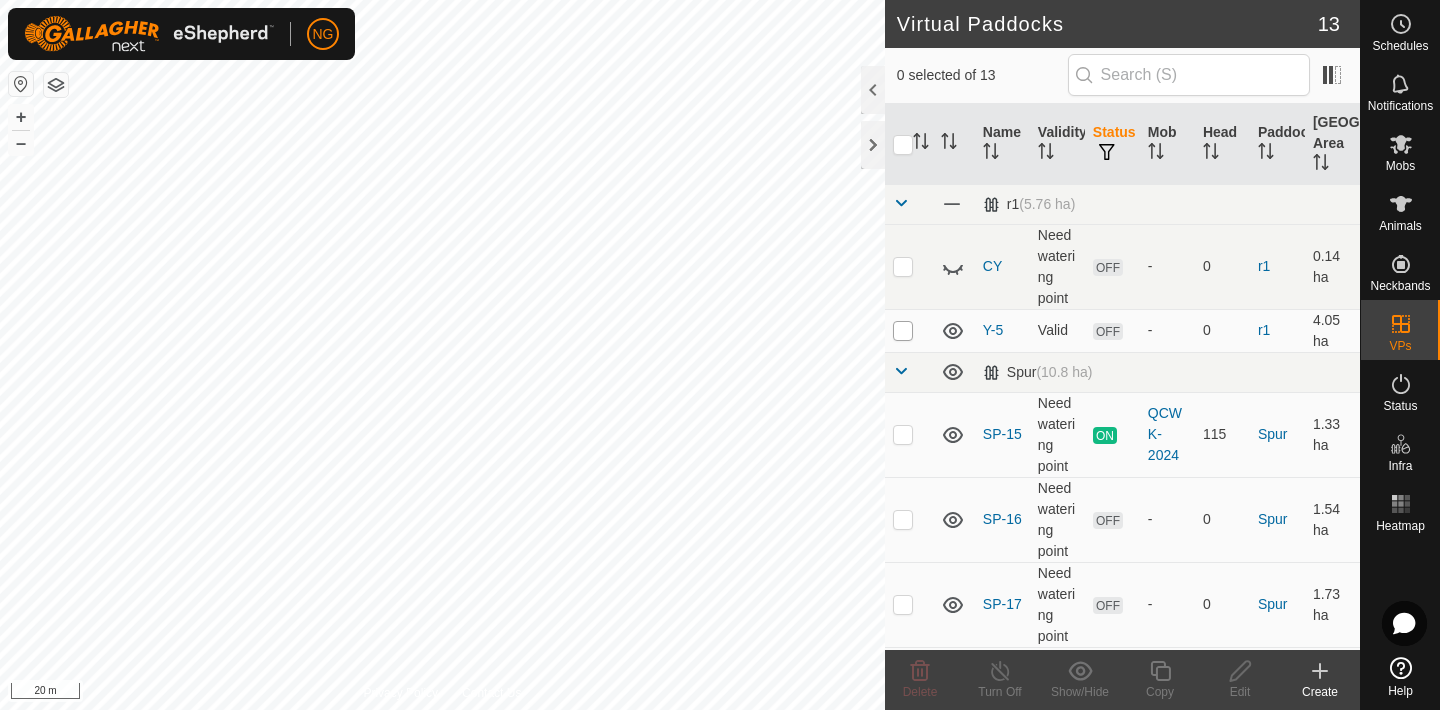 click at bounding box center (903, 331) 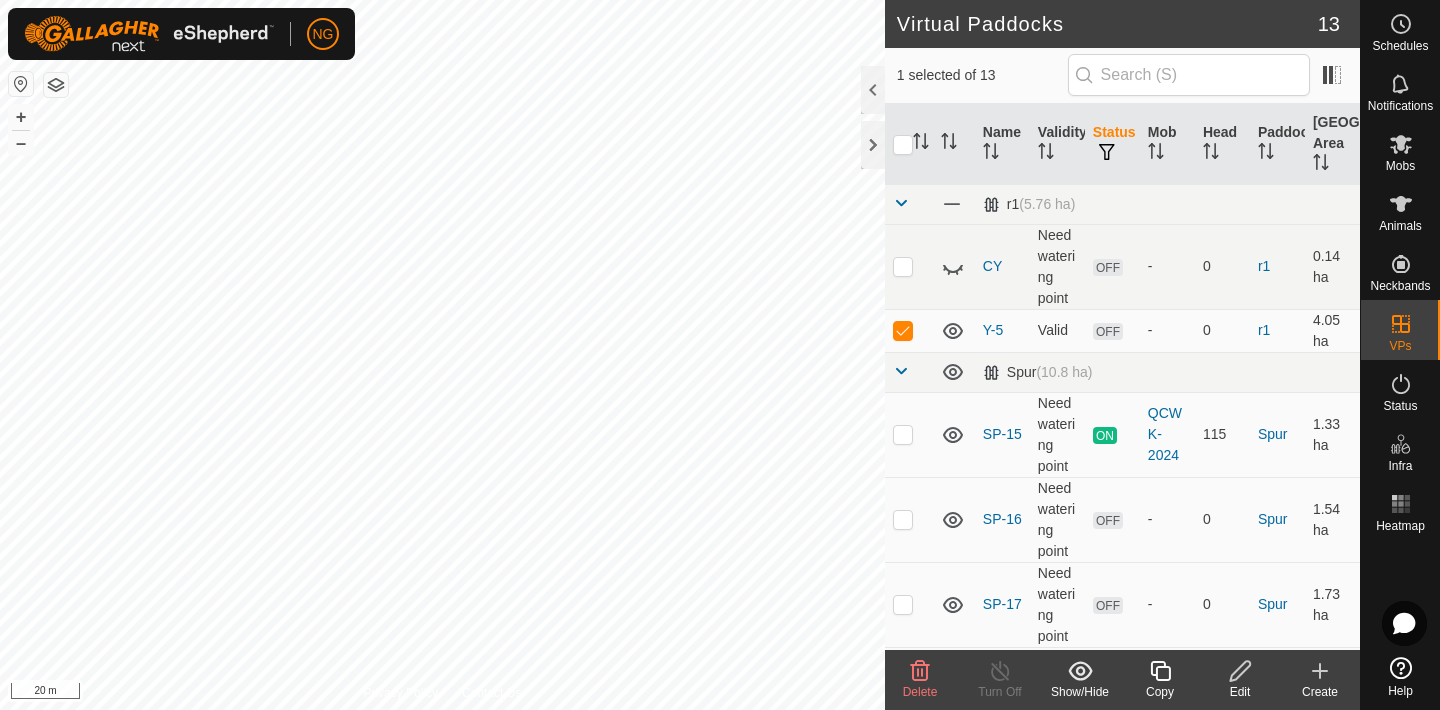 click at bounding box center [903, 331] 